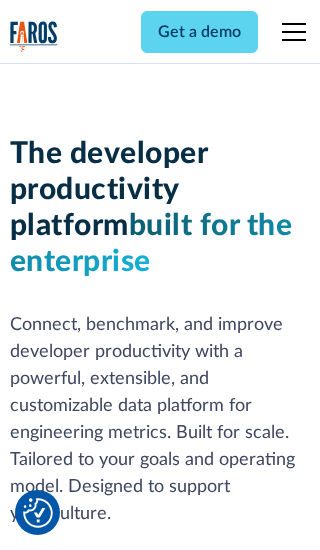 scroll, scrollTop: 0, scrollLeft: 0, axis: both 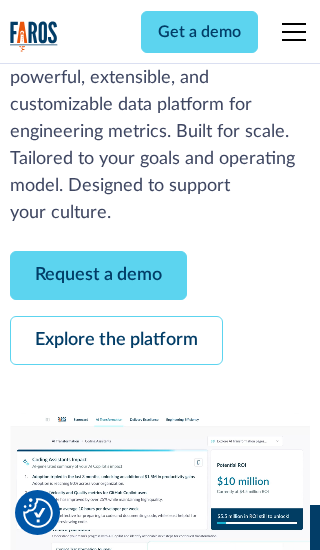 click on "Request a demo" at bounding box center [98, 275] 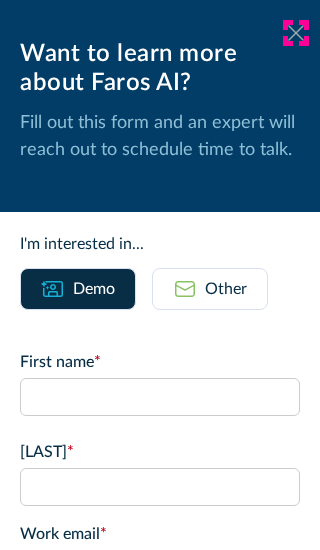 click 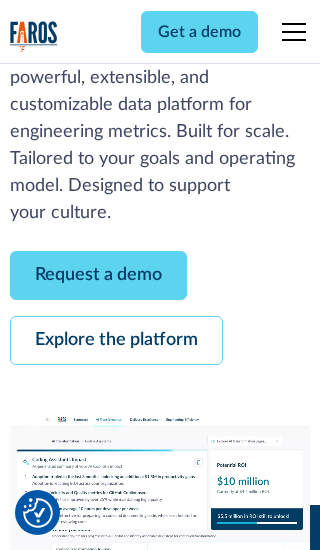 scroll, scrollTop: 366, scrollLeft: 0, axis: vertical 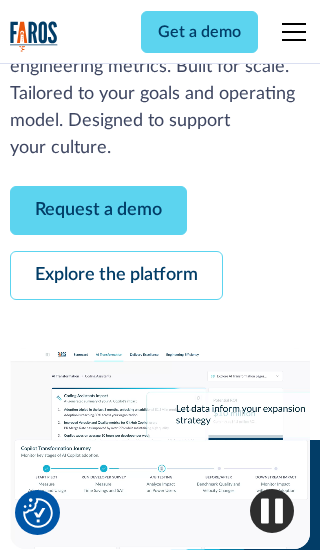 click on "Explore the platform" at bounding box center (116, 275) 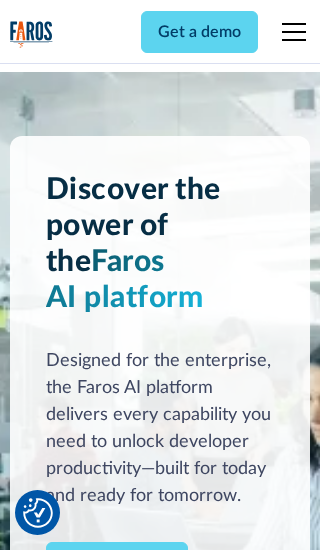 scroll, scrollTop: 0, scrollLeft: 0, axis: both 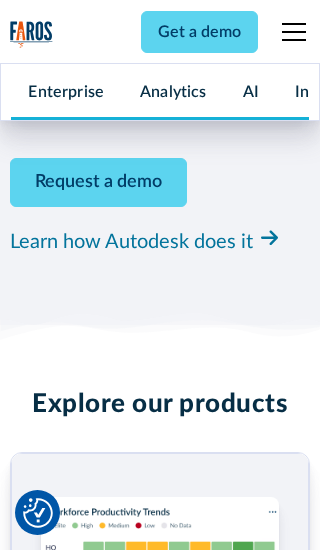 click on "Pricing" at bounding box center [34, 2462] 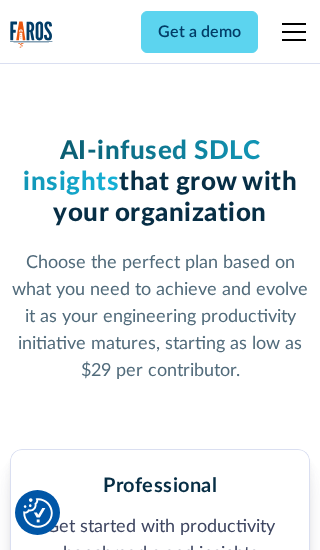scroll, scrollTop: 0, scrollLeft: 0, axis: both 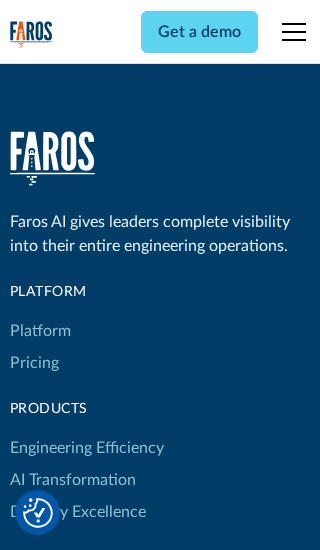 click on "Platform" at bounding box center (40, 331) 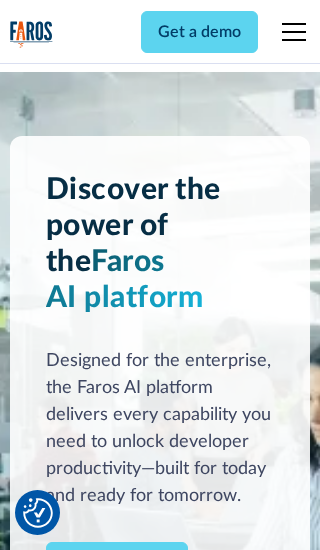 scroll, scrollTop: 0, scrollLeft: 0, axis: both 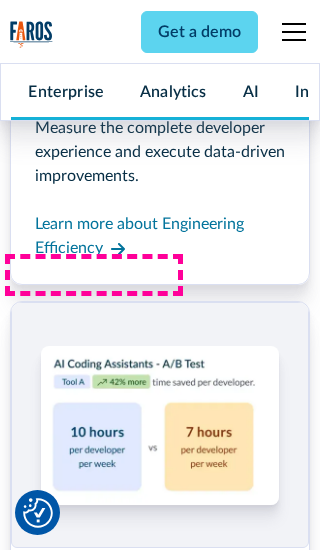 click on "Coding Assistant Impact" at bounding box center (95, 2431) 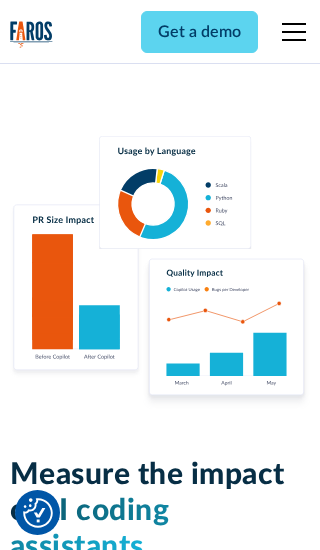 scroll, scrollTop: 0, scrollLeft: 0, axis: both 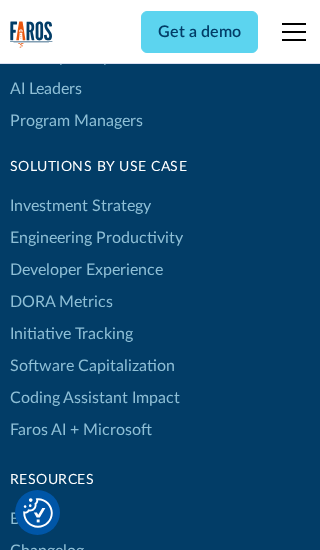 click on "DORA Metrics" at bounding box center (61, 302) 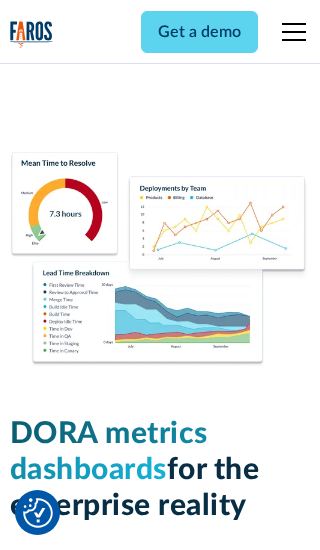 scroll, scrollTop: 0, scrollLeft: 0, axis: both 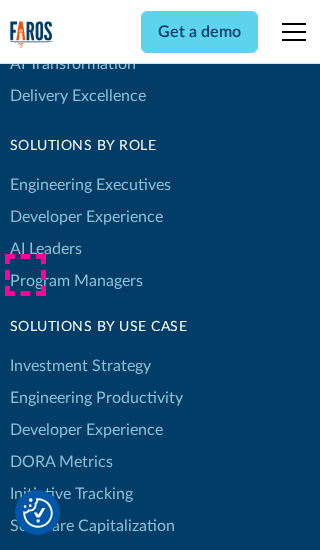 click on "Blog" at bounding box center [25, 679] 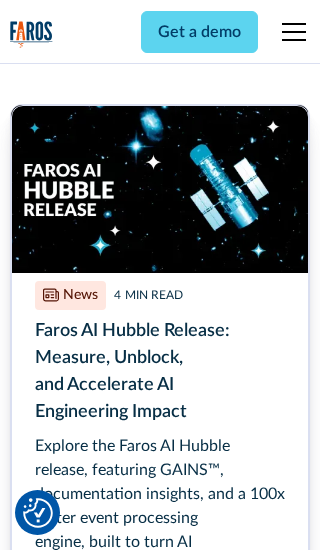 scroll, scrollTop: 0, scrollLeft: 0, axis: both 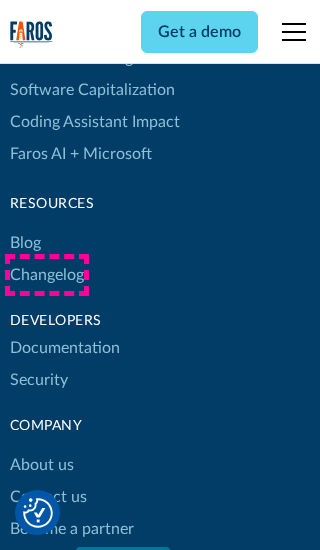 click on "Changelog" at bounding box center (47, 275) 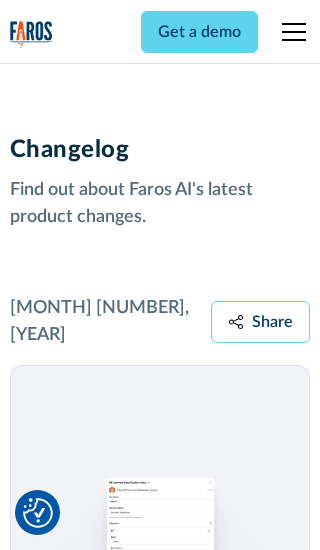 scroll, scrollTop: 0, scrollLeft: 0, axis: both 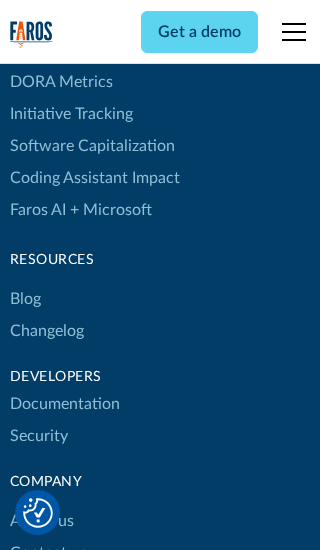 click on "About us" at bounding box center (42, 521) 